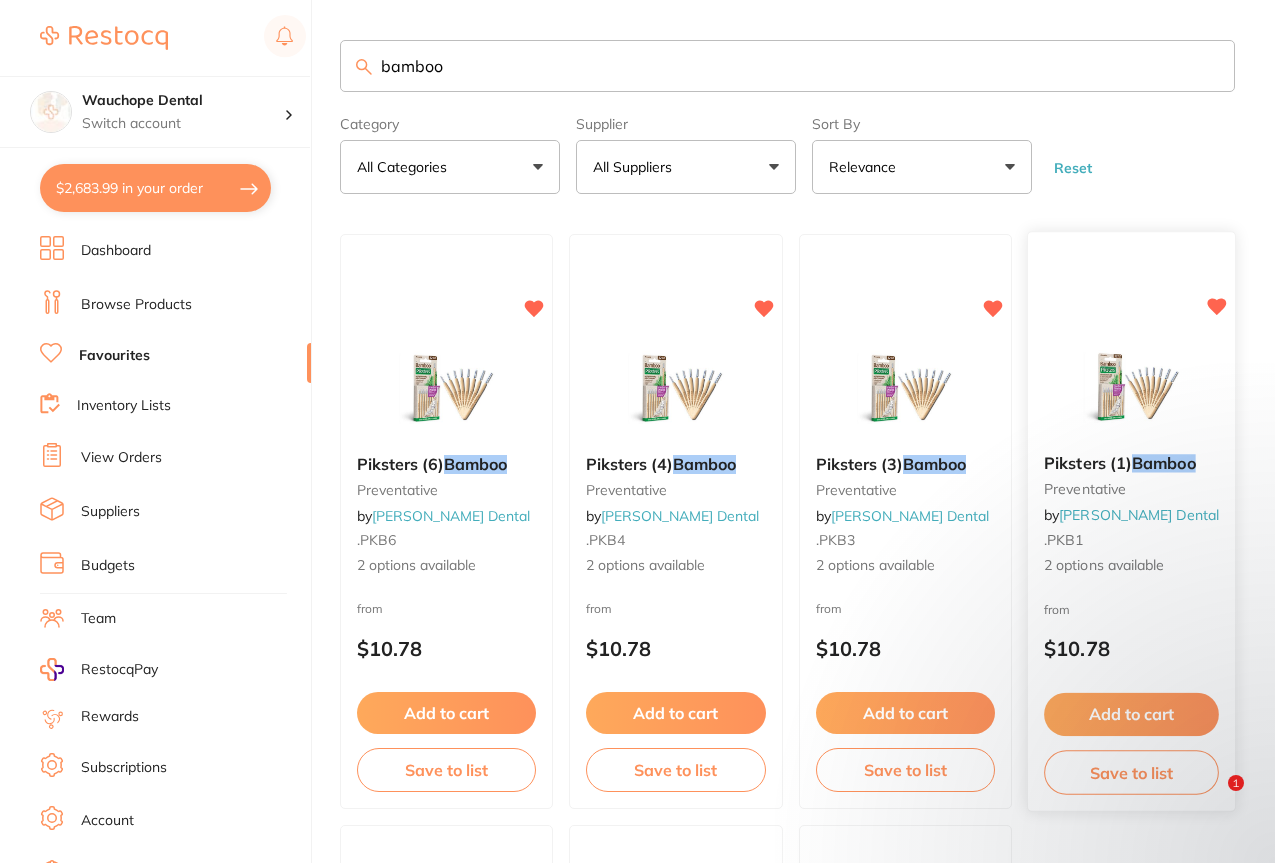scroll, scrollTop: 341, scrollLeft: 0, axis: vertical 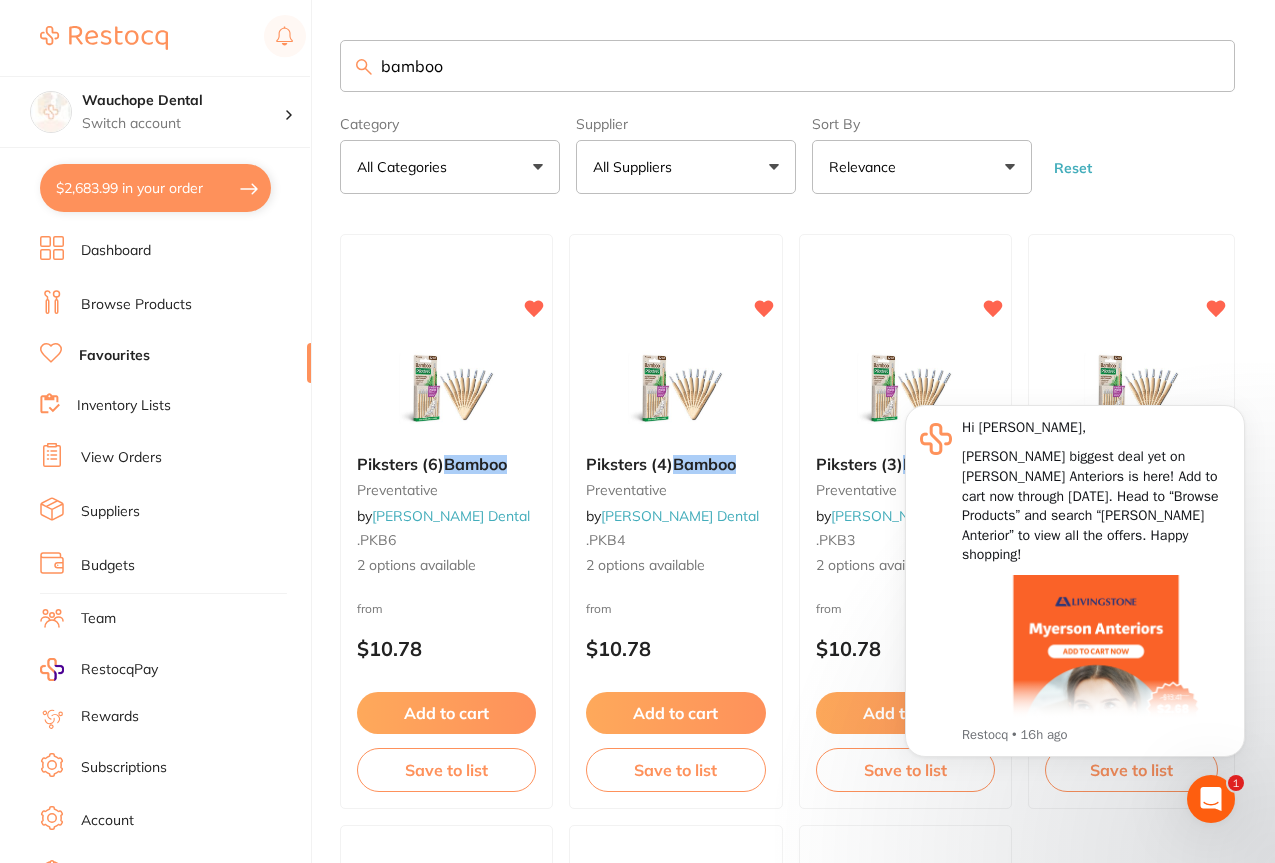 click on "Browse Products" at bounding box center (136, 305) 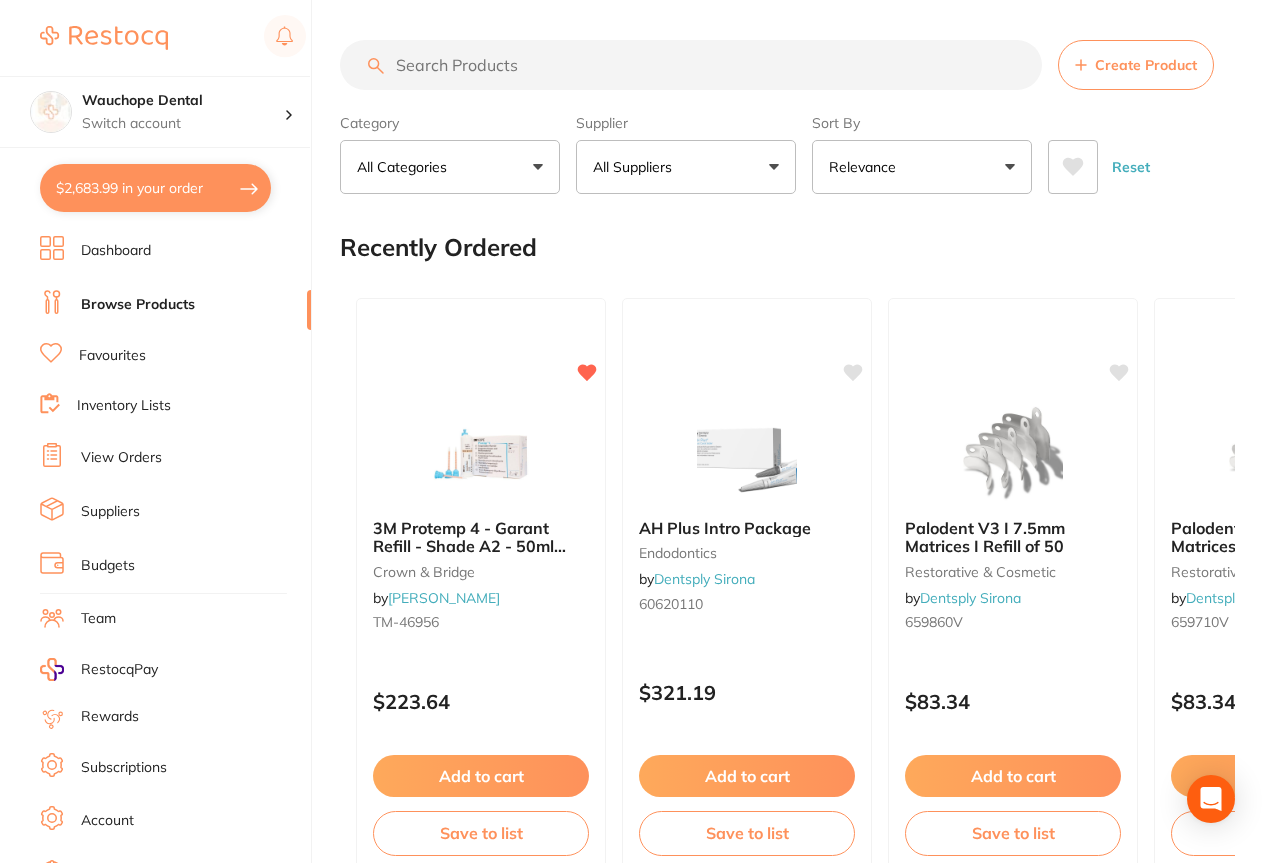 click at bounding box center [691, 65] 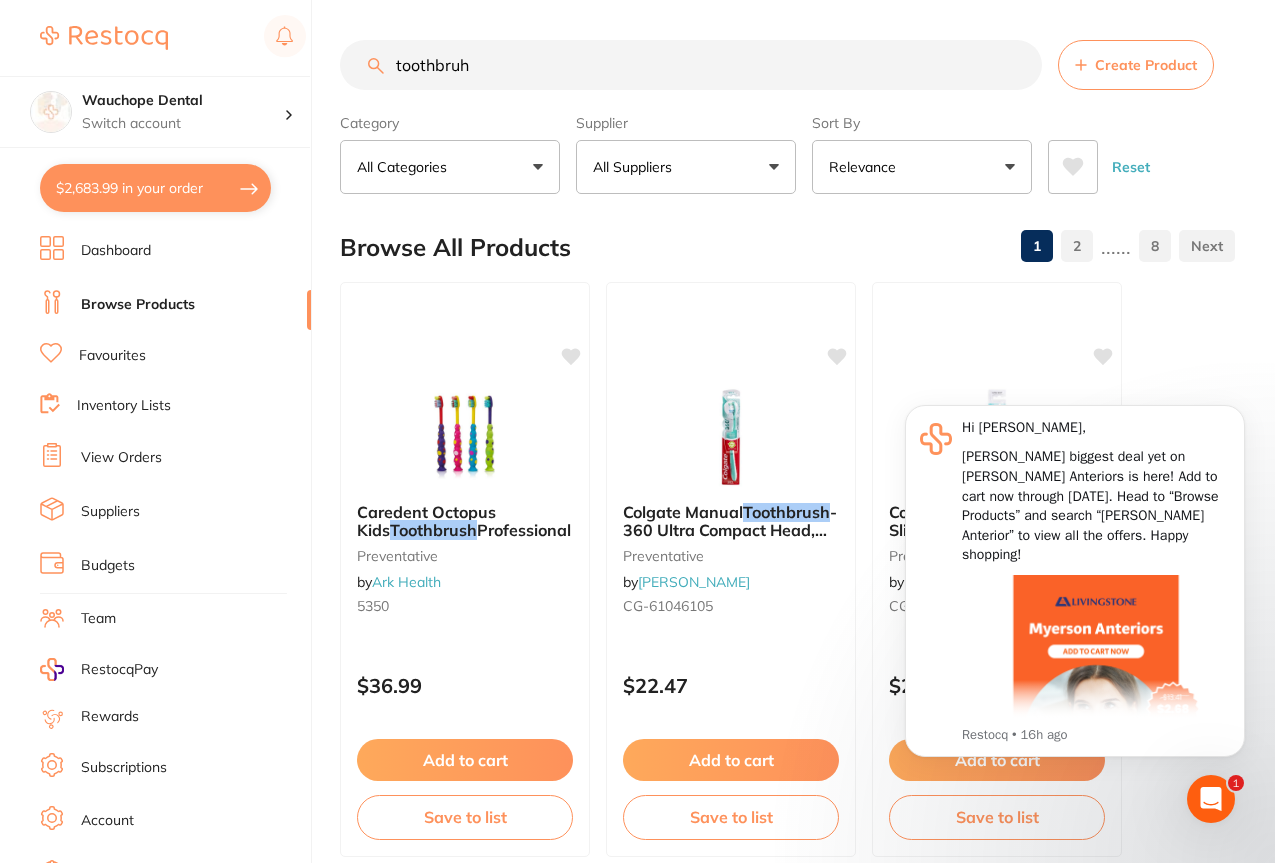 scroll, scrollTop: 0, scrollLeft: 0, axis: both 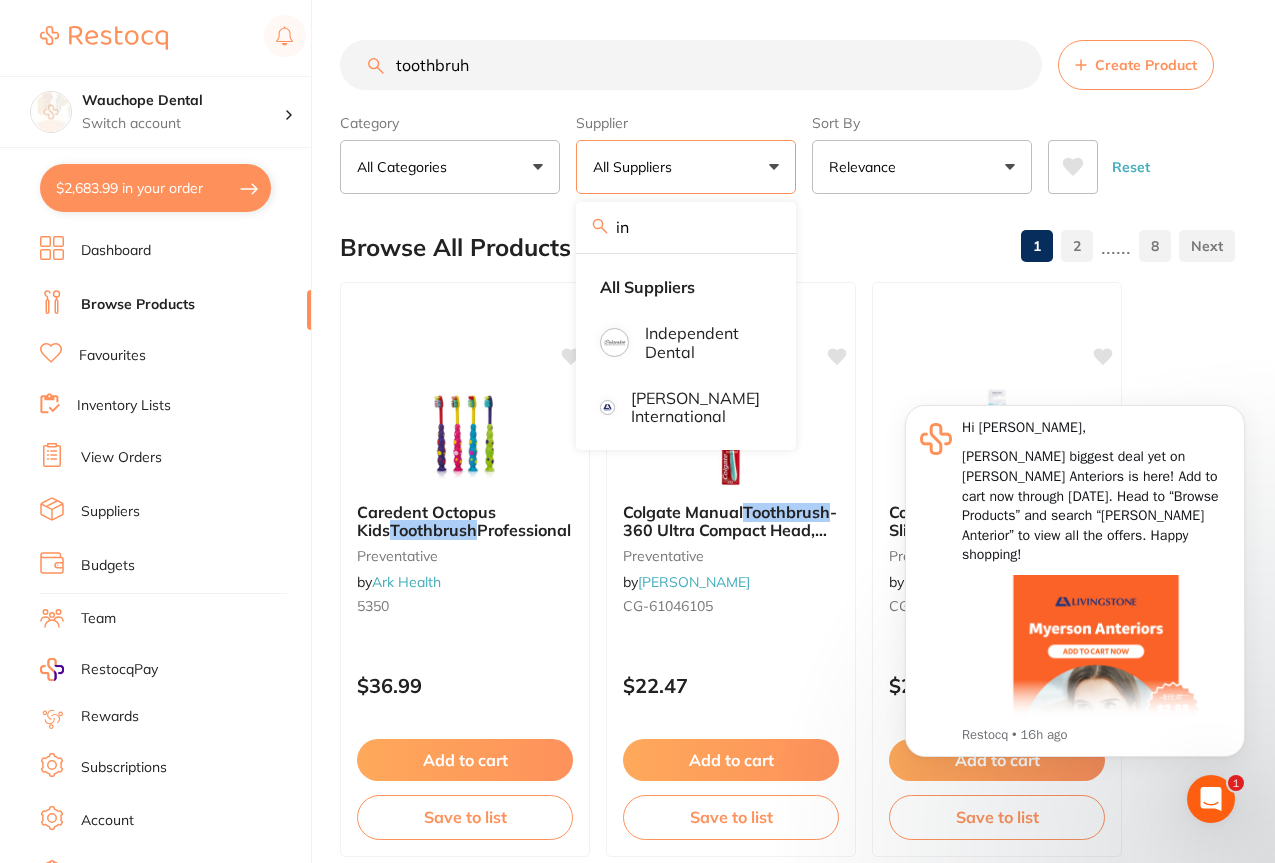 type on "in" 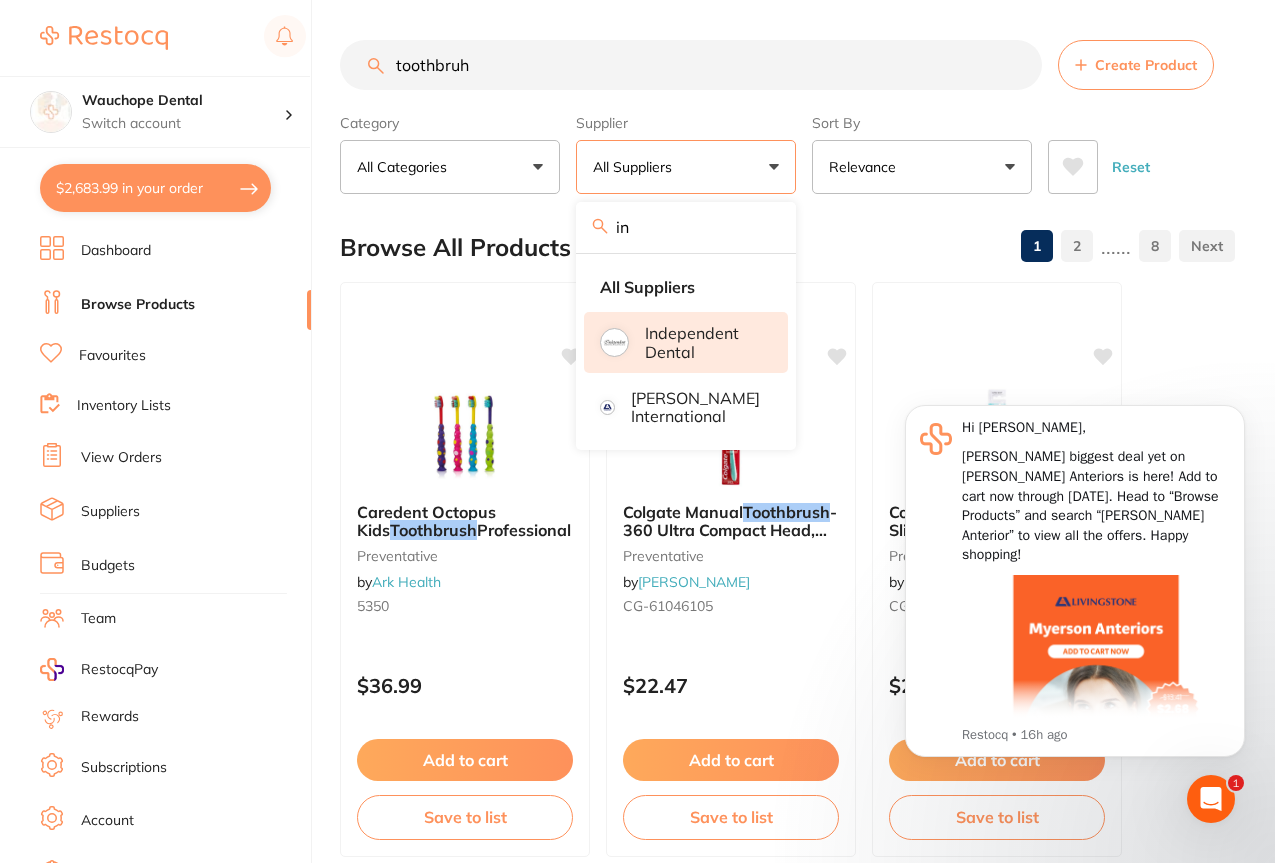 click on "Independent Dental" at bounding box center (702, 342) 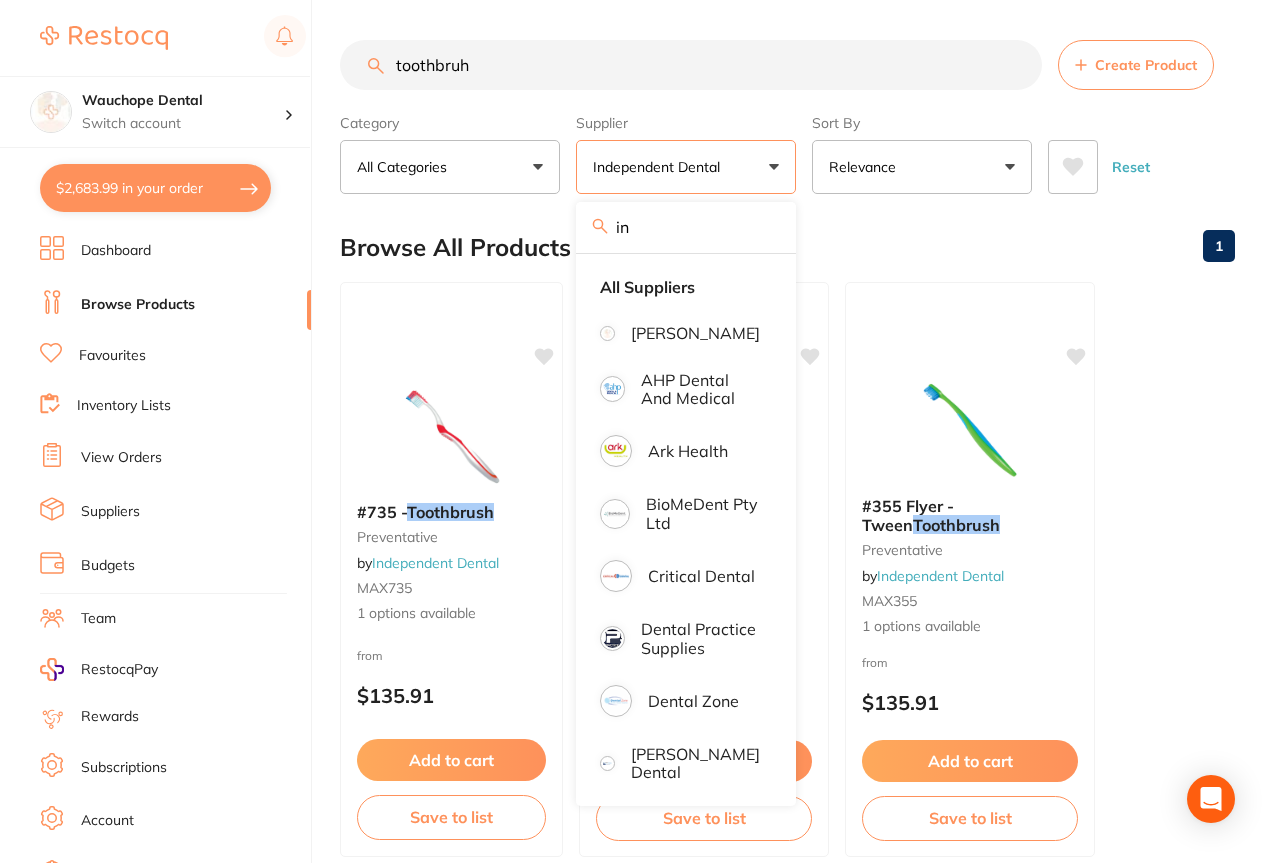 click on "Browse All Products 1" at bounding box center (787, 247) 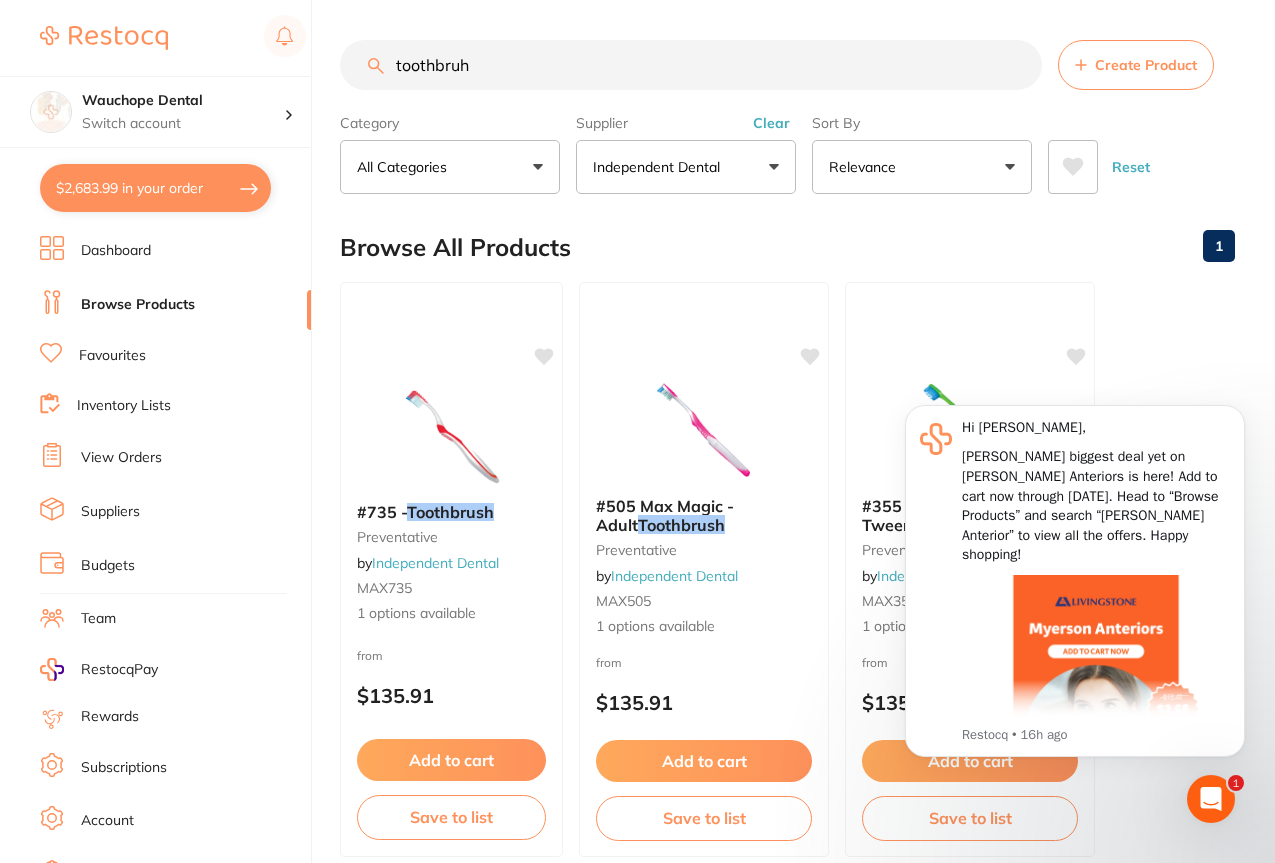 scroll, scrollTop: 0, scrollLeft: 0, axis: both 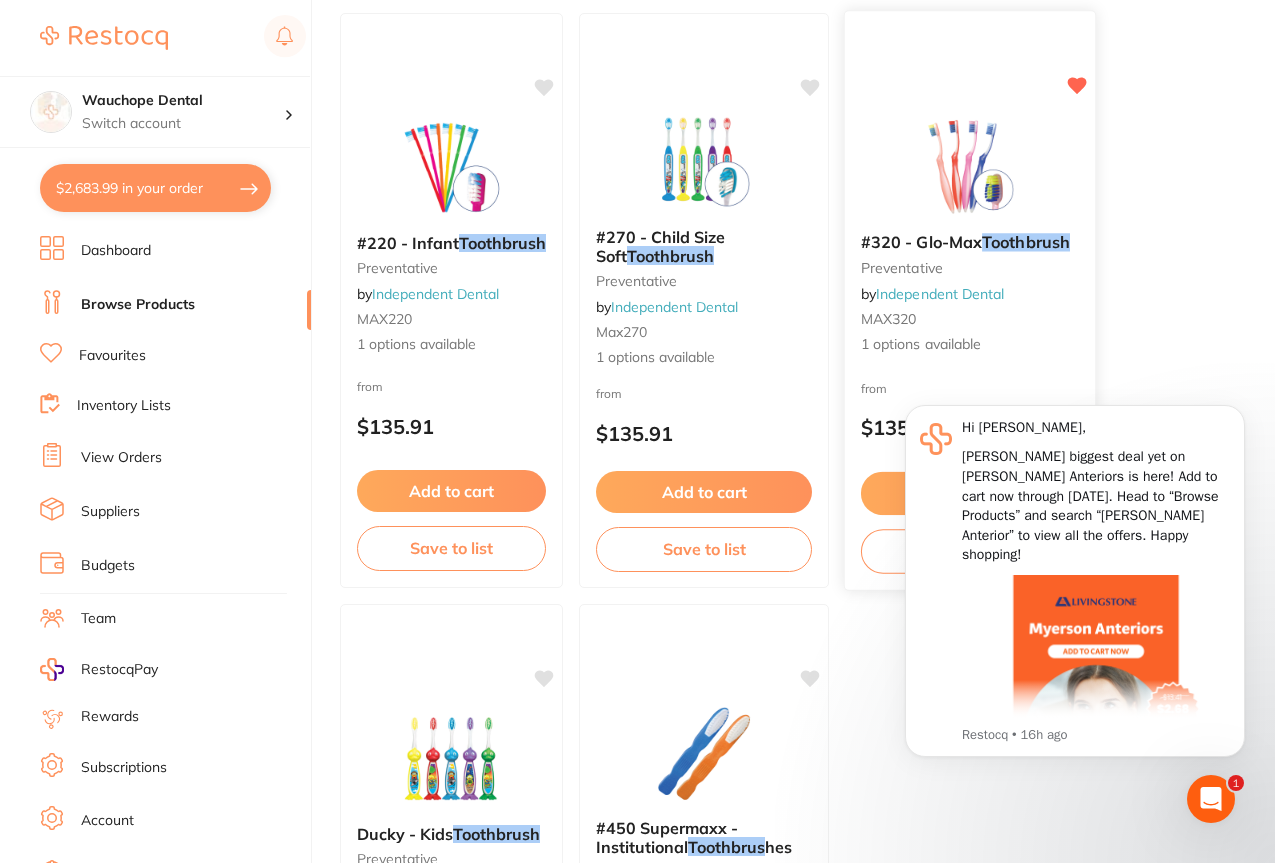 click at bounding box center (969, 166) 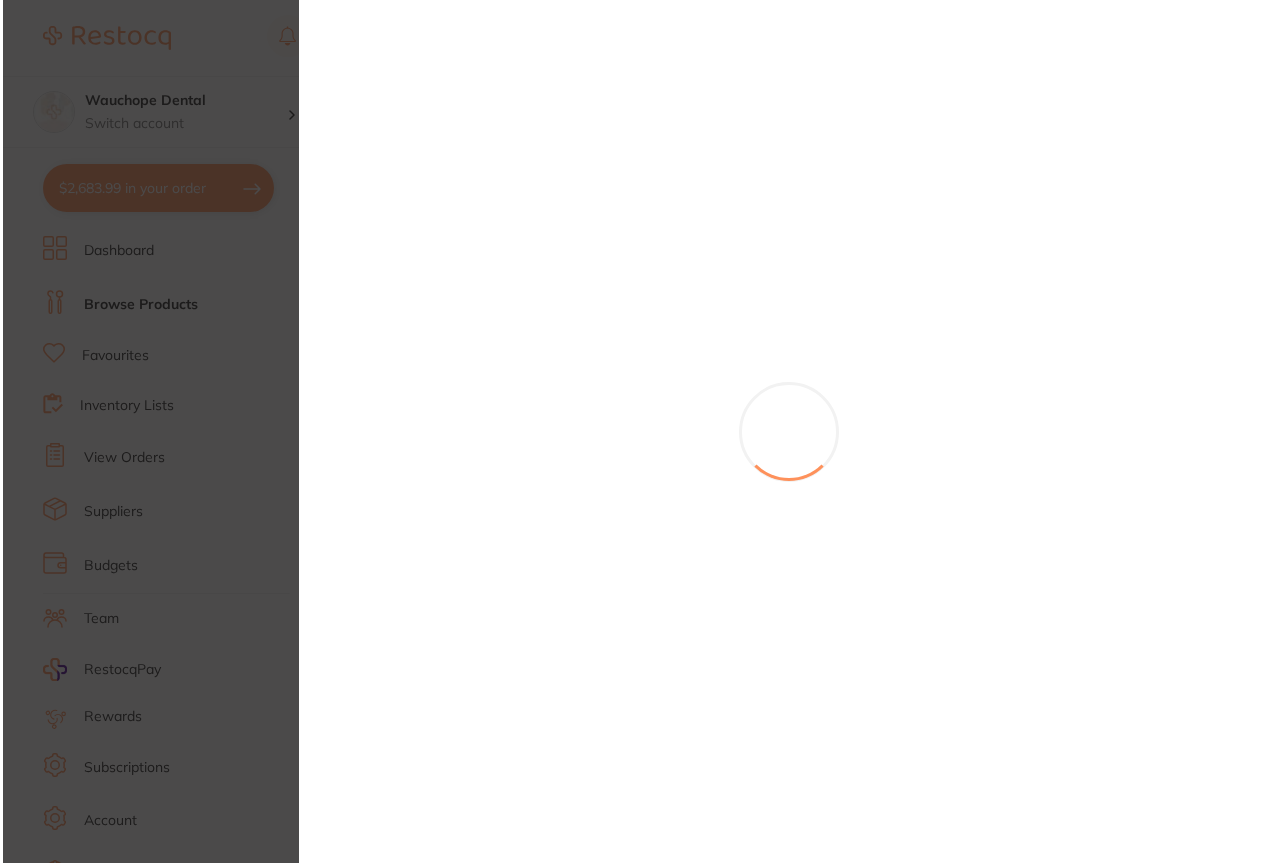 scroll, scrollTop: 0, scrollLeft: 0, axis: both 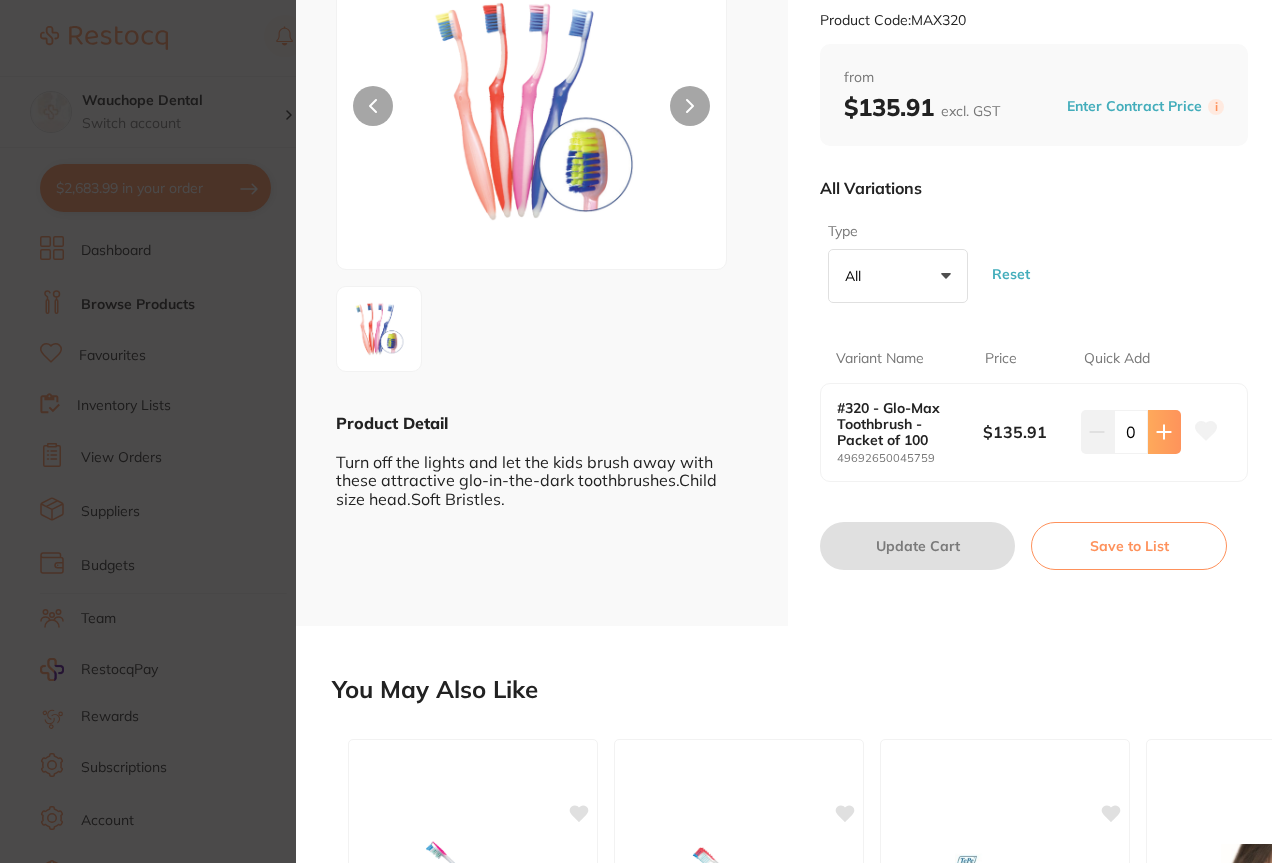 click 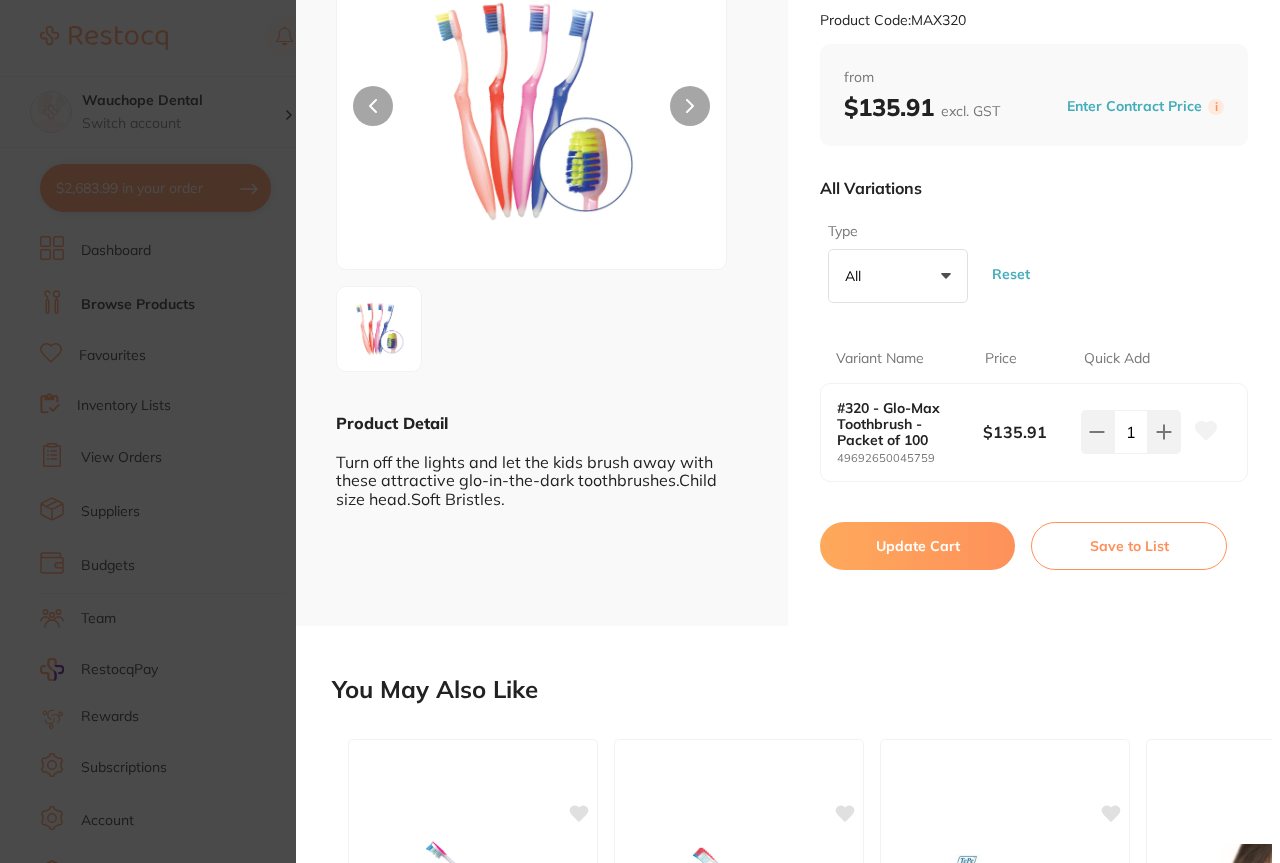 click 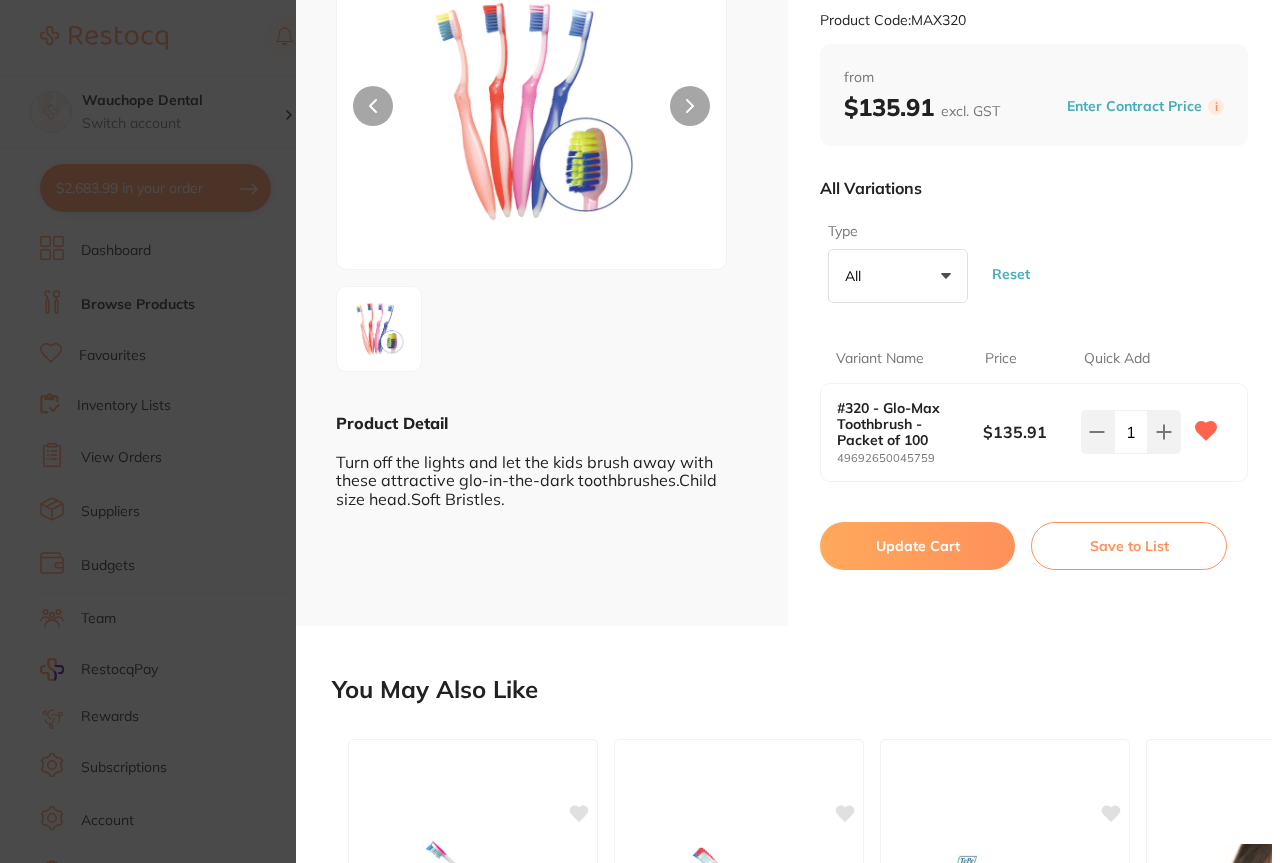 scroll, scrollTop: 274, scrollLeft: 0, axis: vertical 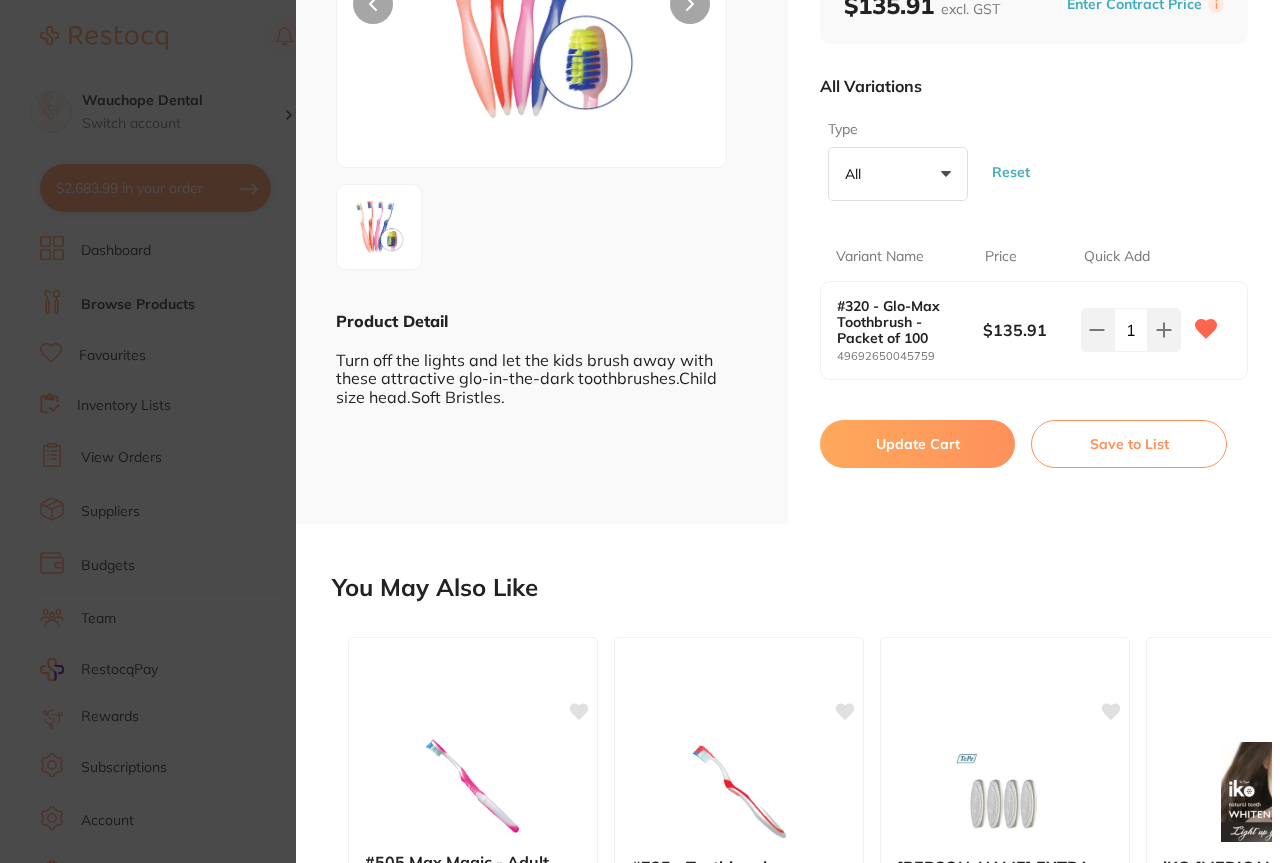 click on "Update Cart" at bounding box center [917, 444] 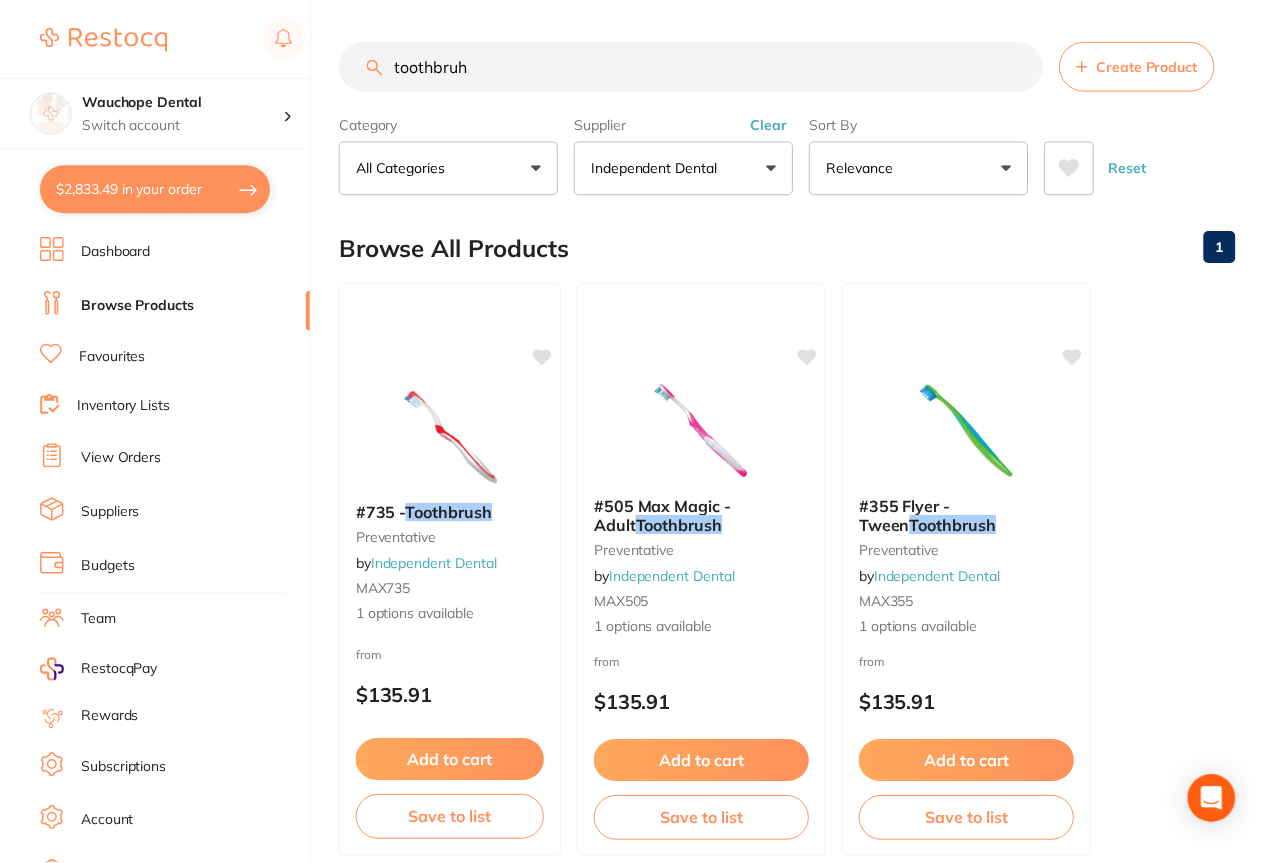 scroll, scrollTop: 860, scrollLeft: 0, axis: vertical 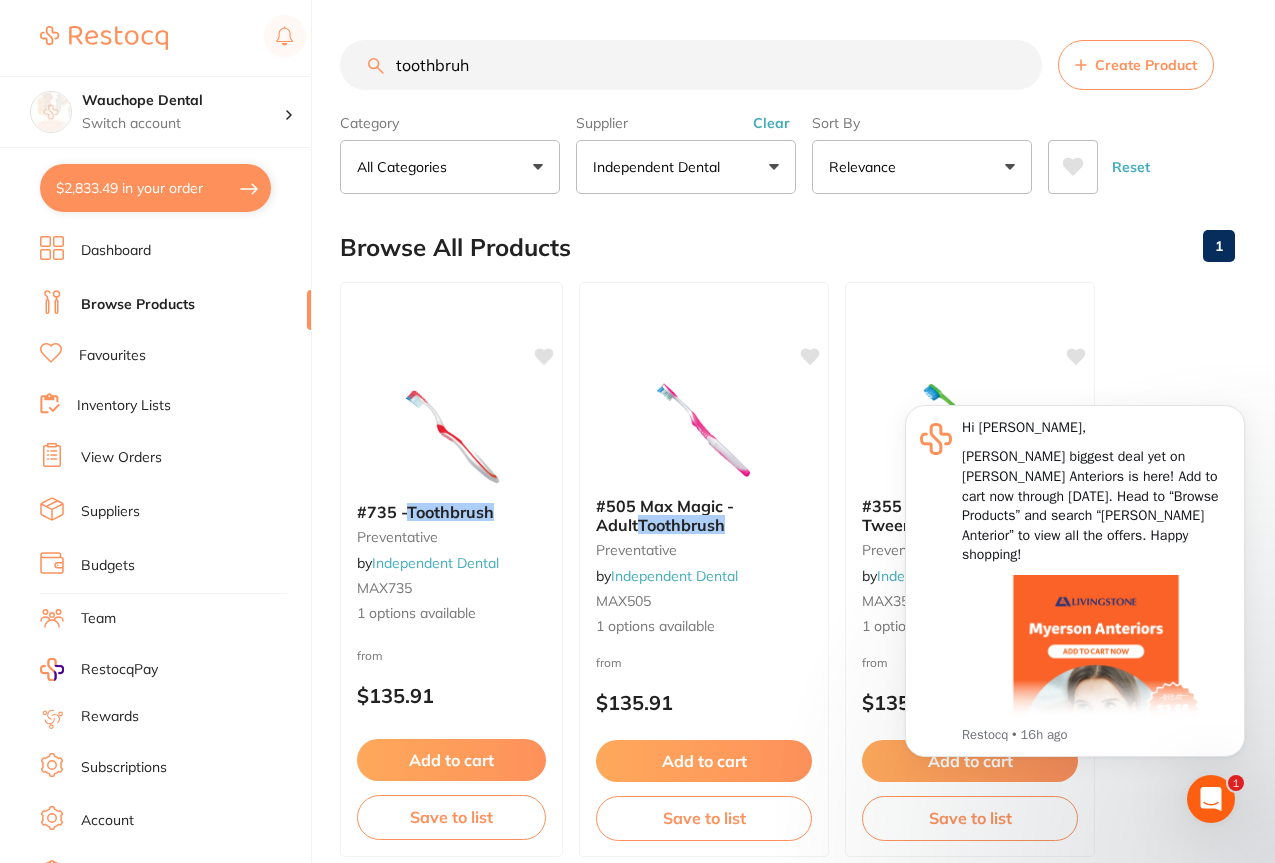 click on "toothbruh" at bounding box center [691, 65] 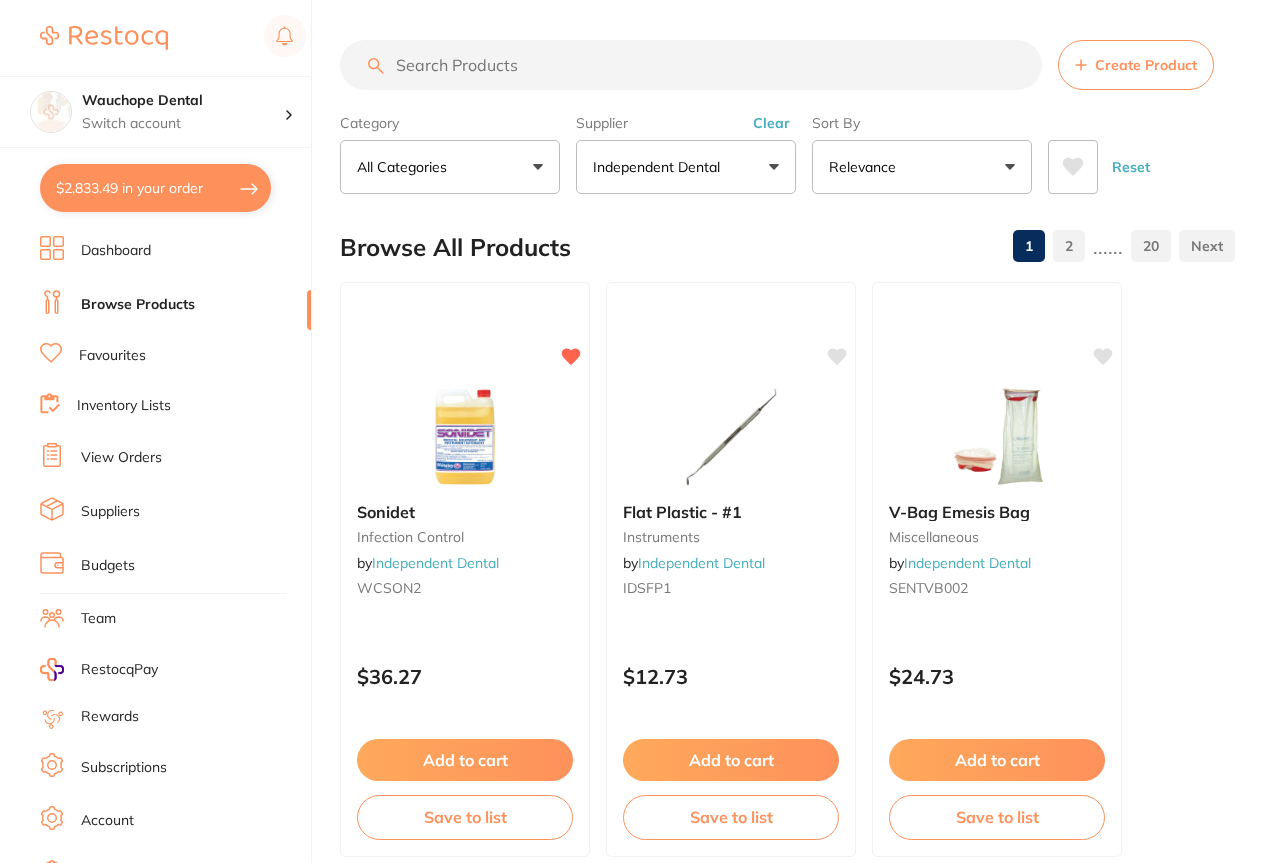 type 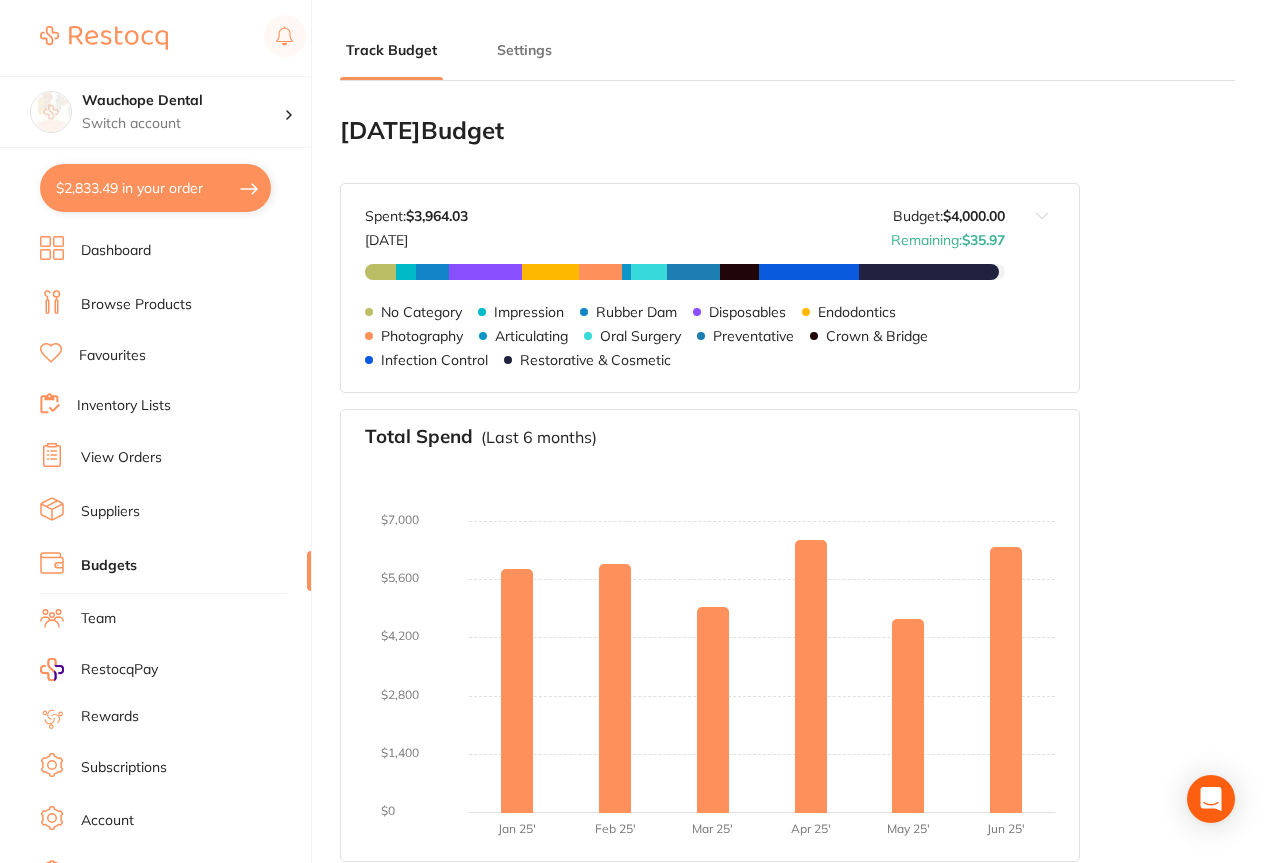 type on "4,000" 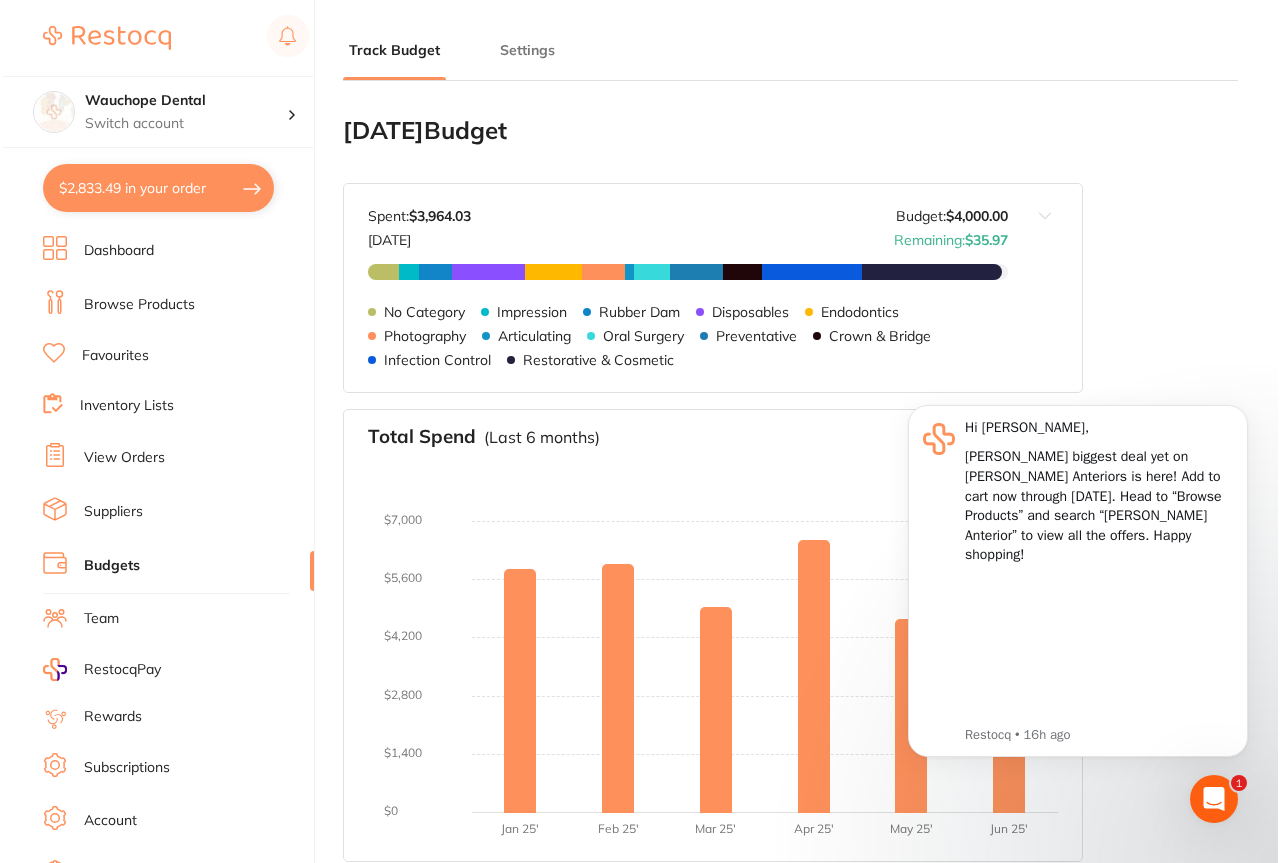 scroll, scrollTop: 0, scrollLeft: 0, axis: both 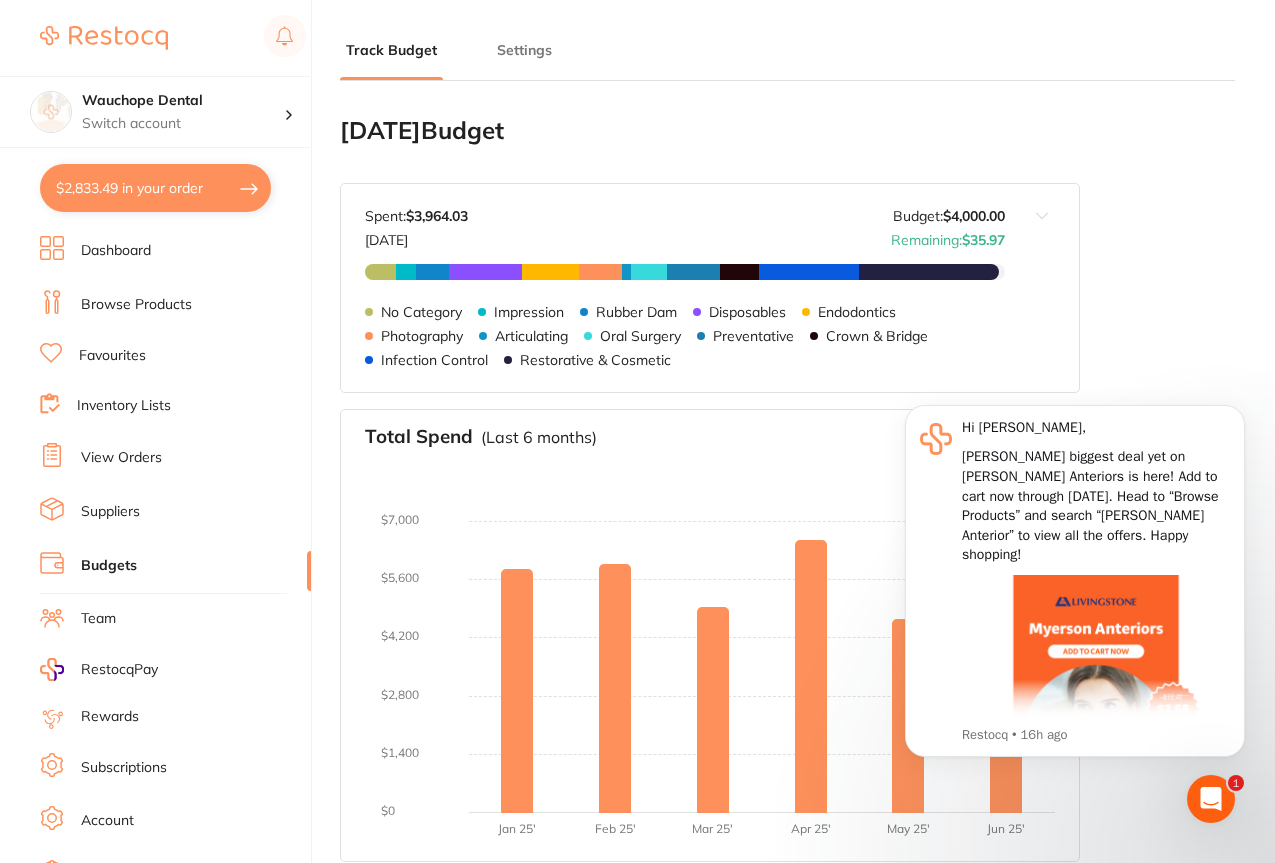 click on "$2,833.49   in your order" at bounding box center [155, 188] 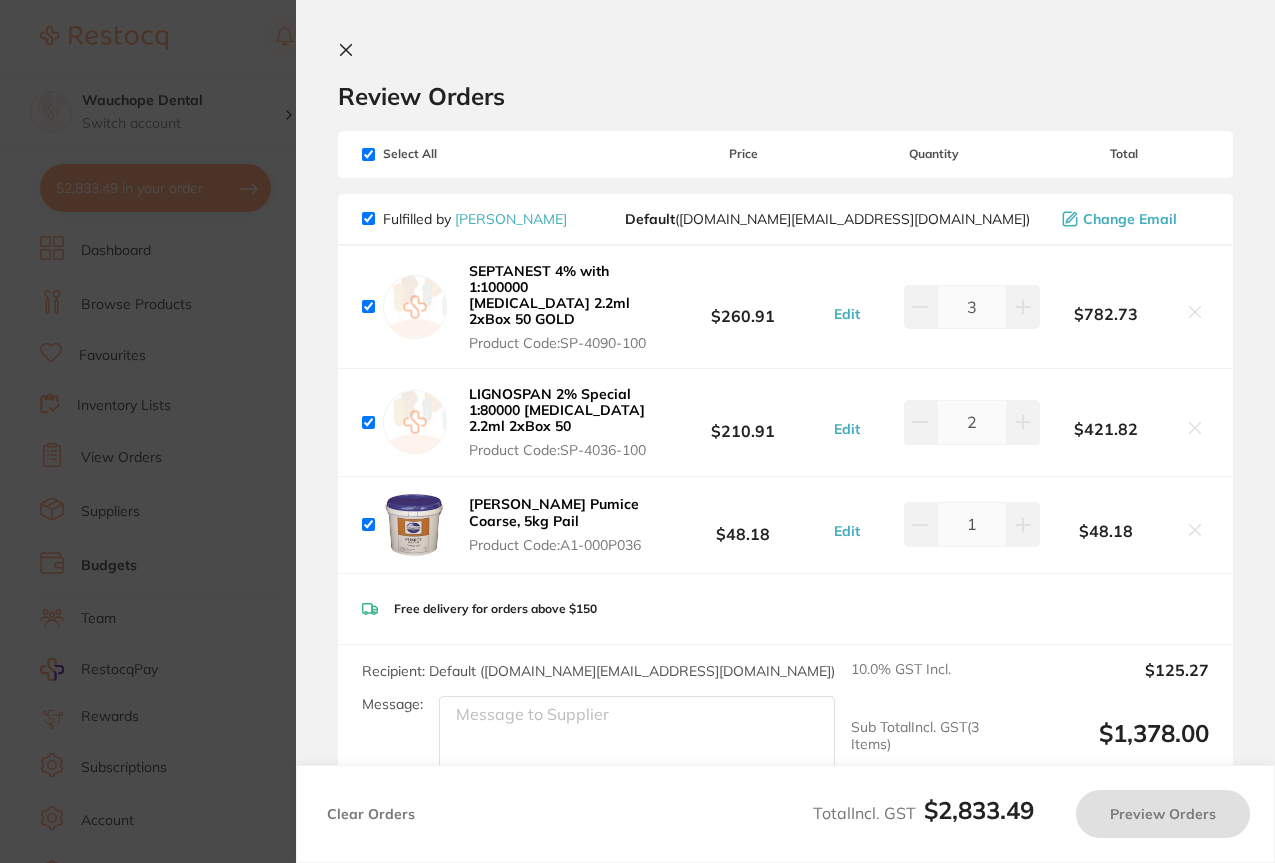 checkbox on "true" 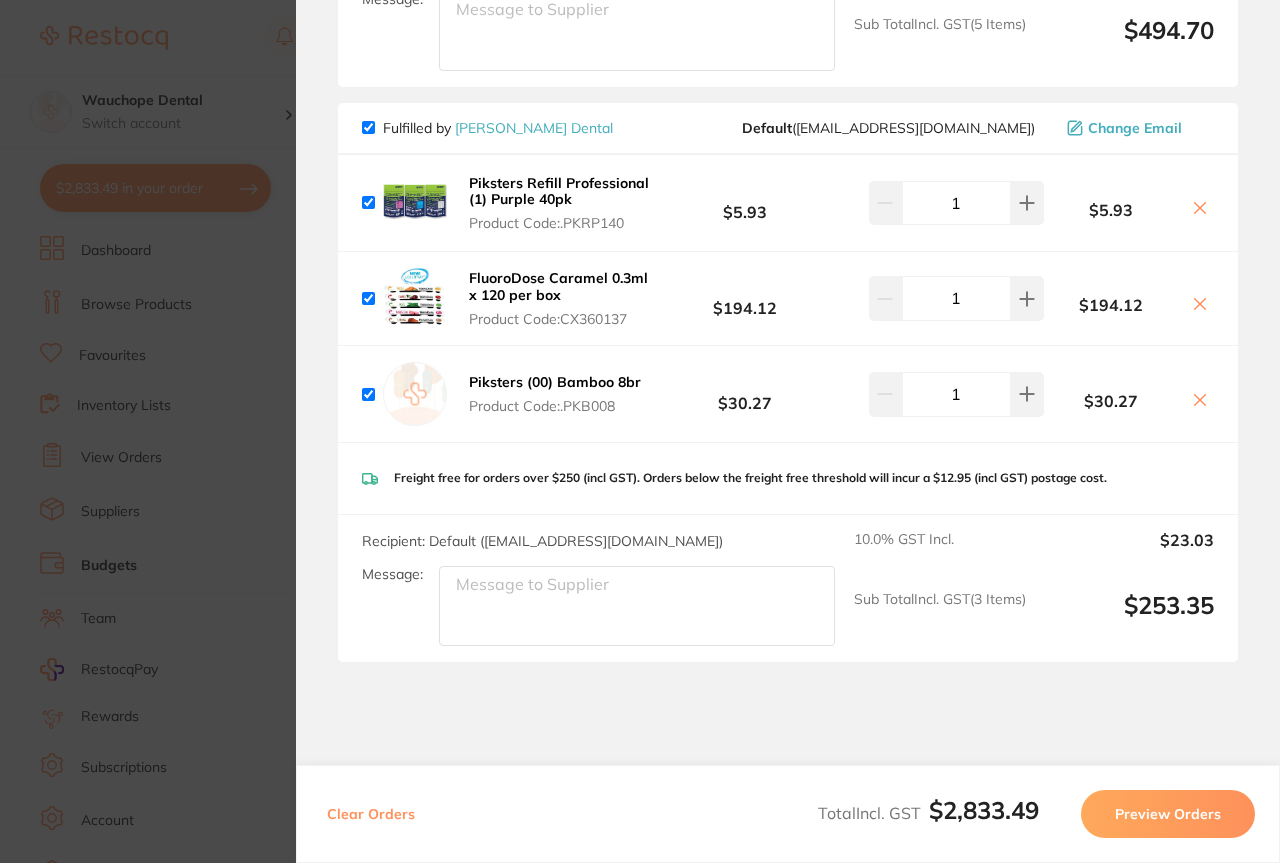 scroll, scrollTop: 2790, scrollLeft: 0, axis: vertical 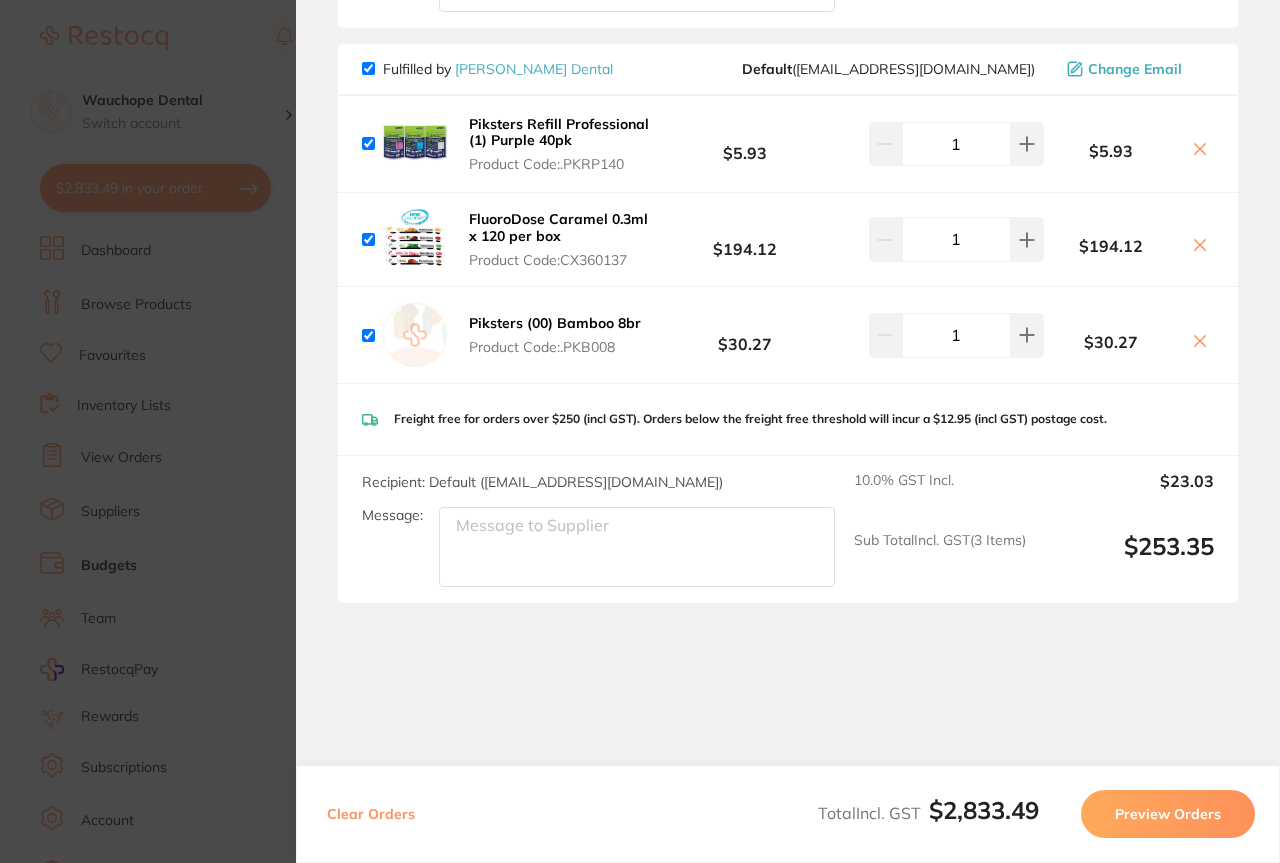 click on "Update RRP Set your pre negotiated price for this item. Item Agreed RRP (excl. GST) --   Update as new default RRP Update RRP Review Orders Your orders are being processed and we will notify you once we have placed the orders. You may close this window Back to Preview Orders [DATE] 9:25 [PERSON_NAME] # 82435 Independent Dental # 86437 [PERSON_NAME] # 79938 Ivoclar Vivadent # 81621 [PERSON_NAME] Dental # 85638 Deliver To [PERSON_NAME] ( Wauchope Dental ) [STREET_ADDRESS] 0265860007 [EMAIL_ADDRESS][DOMAIN_NAME] Select All Price Quantity Total Fulfilled by   [PERSON_NAME] Default ( [DOMAIN_NAME][EMAIL_ADDRESS][DOMAIN_NAME] ) Change Email   SEPTANEST 4% with 1:100000 [MEDICAL_DATA] 2.2ml 2xBox 50 GOLD   Product Code:  SP-4090-100     $260.91 Edit     3         $782.73   LIGNOSPAN 2% Special 1:80000 [MEDICAL_DATA] 2.2ml 2xBox 50   Product Code:  SP-4036-100     $210.91 Edit     2         $421.82   [PERSON_NAME] Pumice Coarse, 5kg Pail   Product Code:  A1-000P036     $48.18 Edit     1         $48.18     Product Code:" at bounding box center [640, 431] 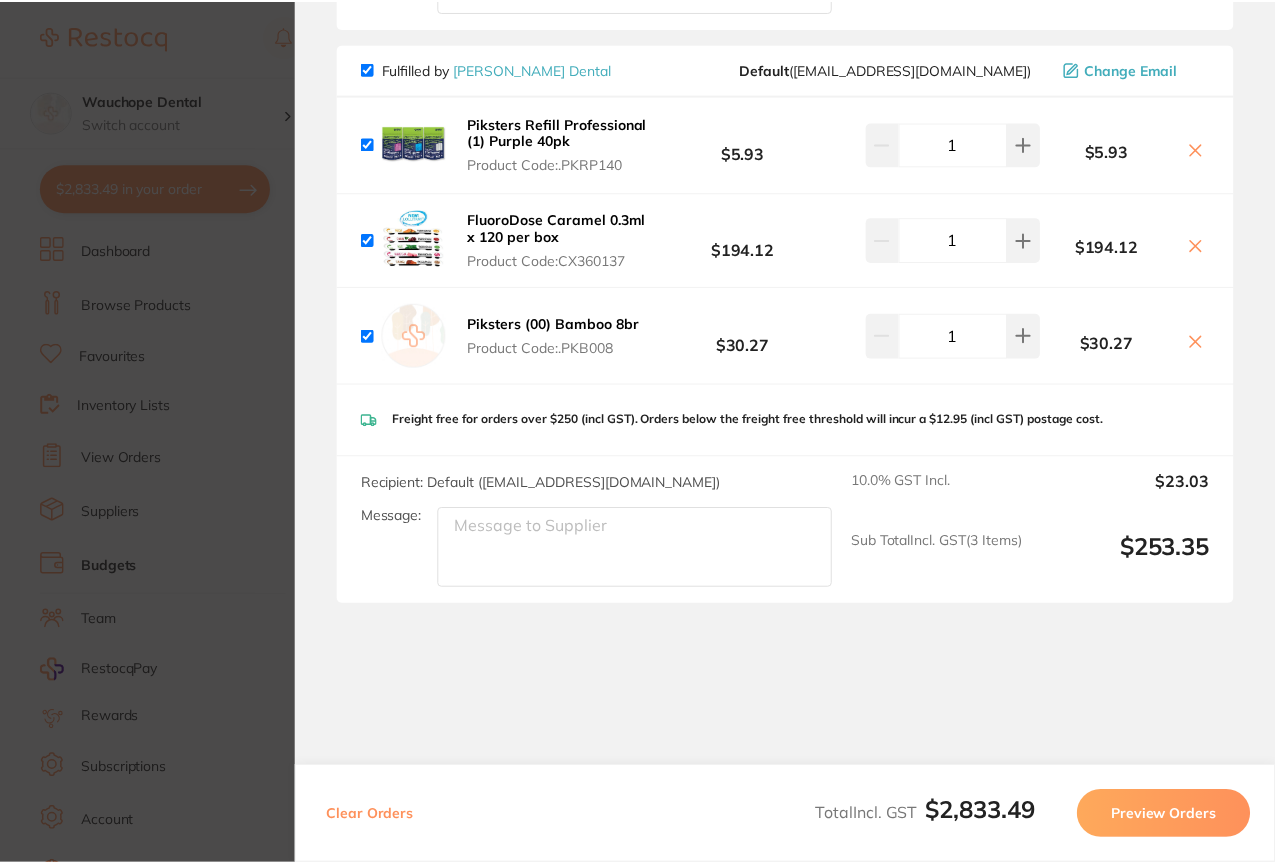 scroll, scrollTop: 12, scrollLeft: 0, axis: vertical 